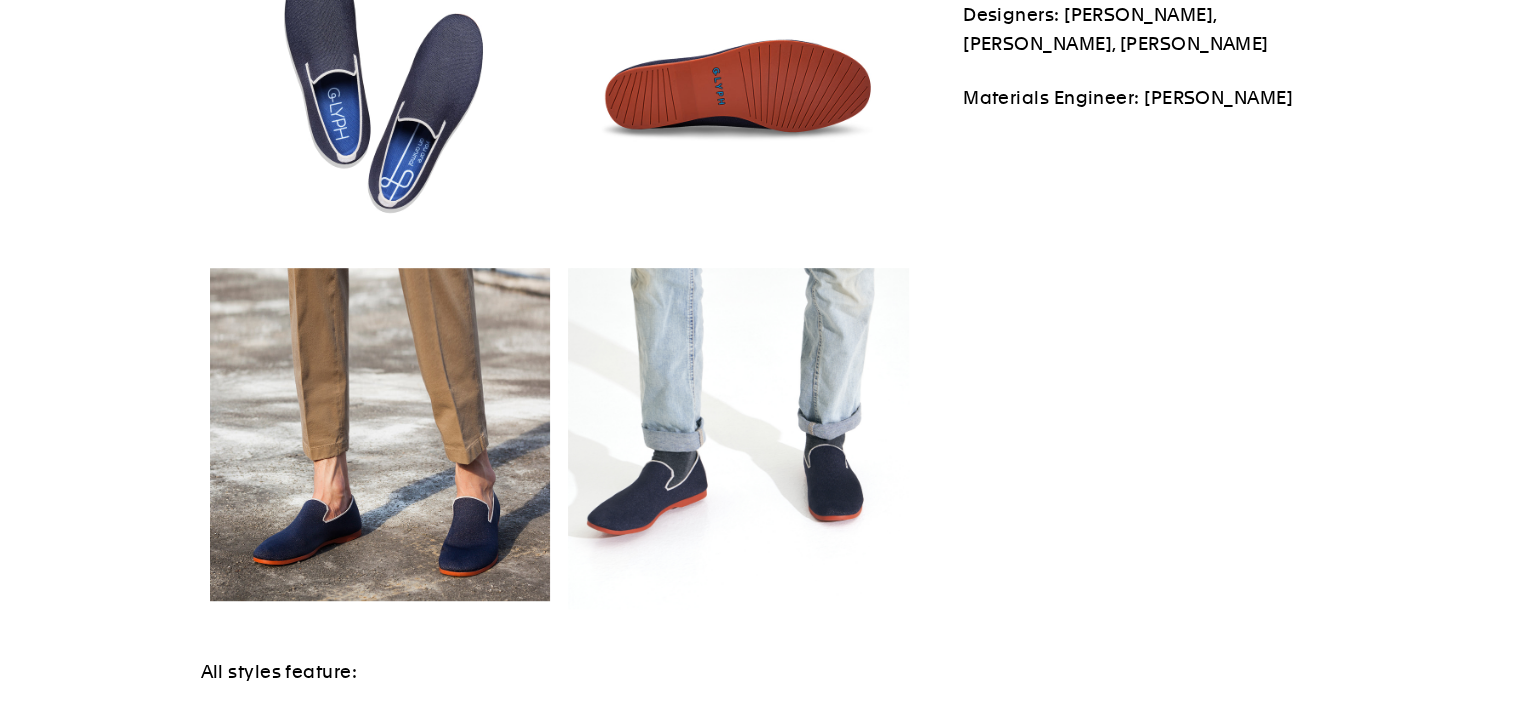 select on "highest-rating" 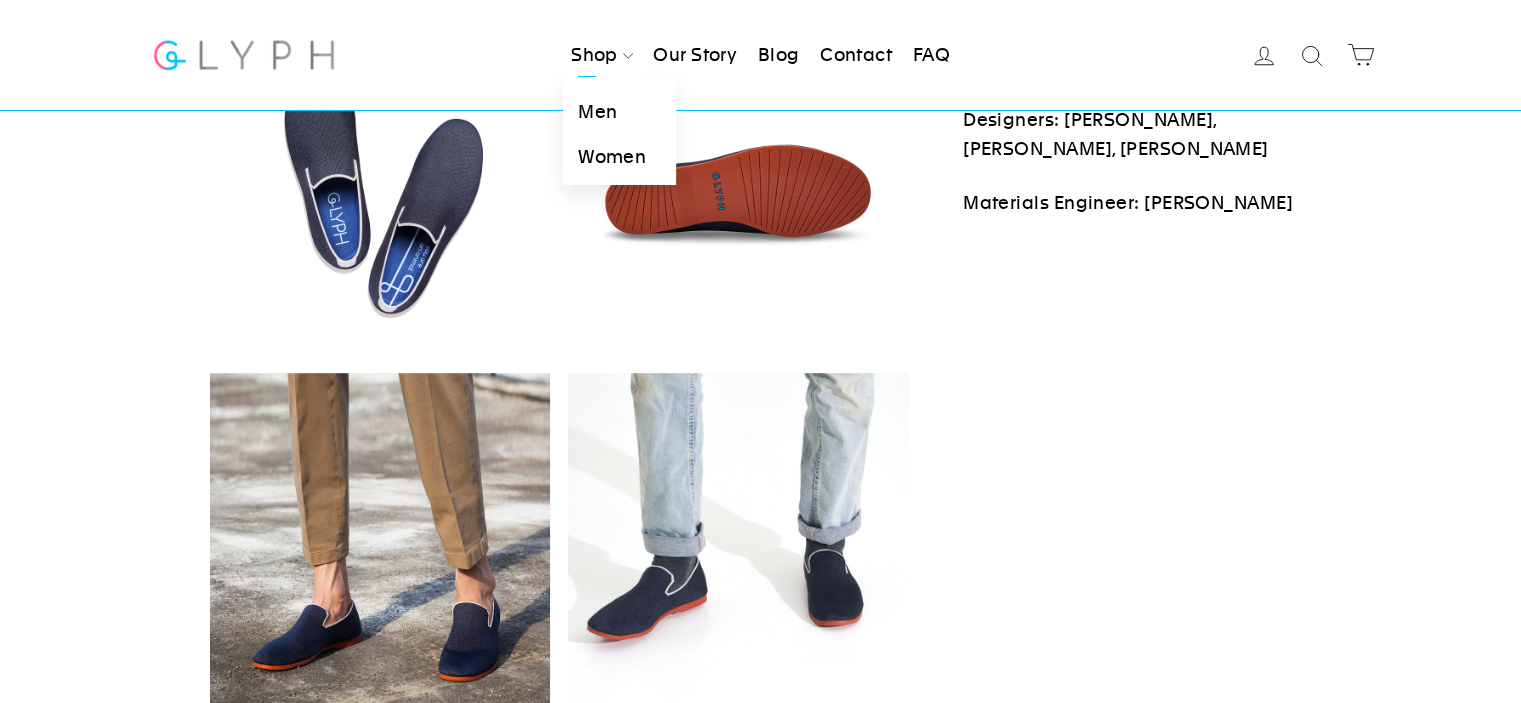 scroll, scrollTop: 878, scrollLeft: 0, axis: vertical 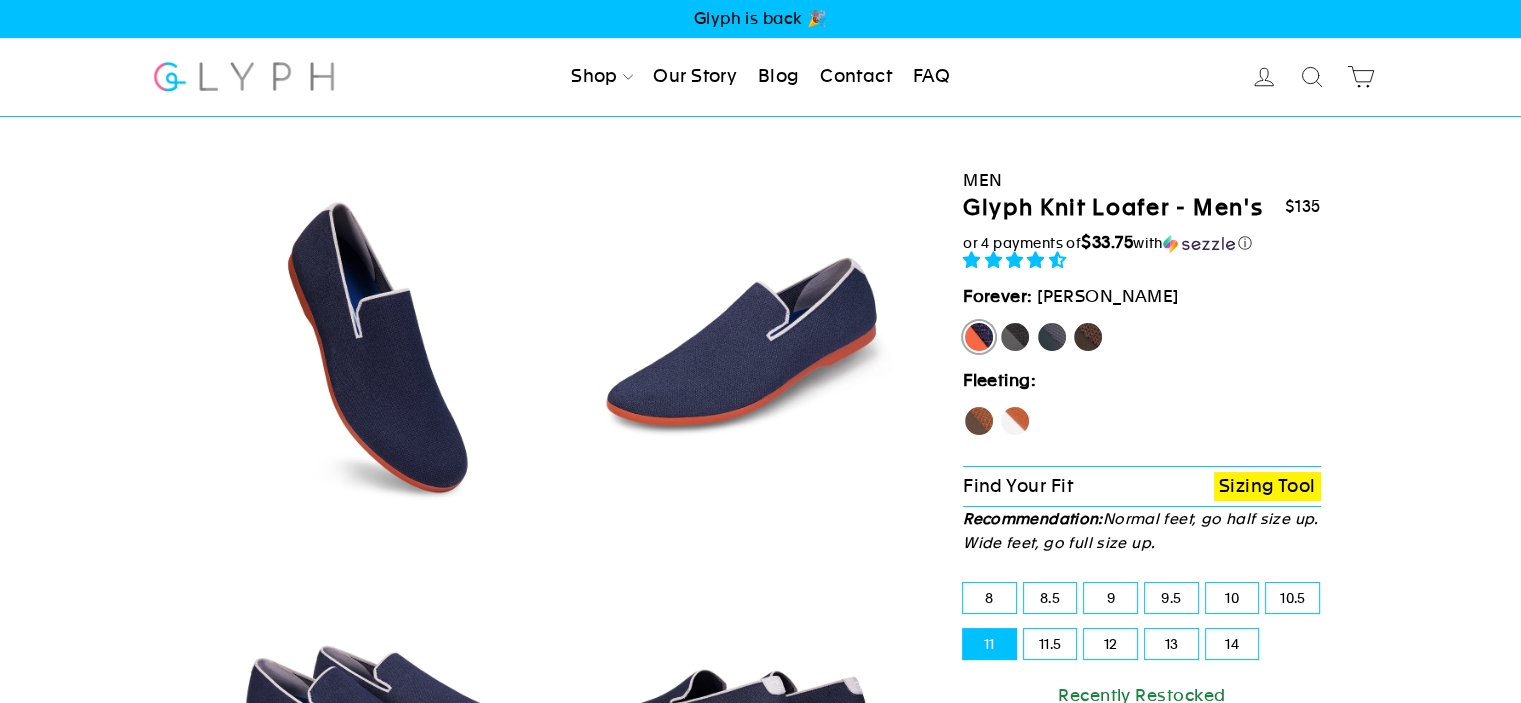 select on "highest-rating" 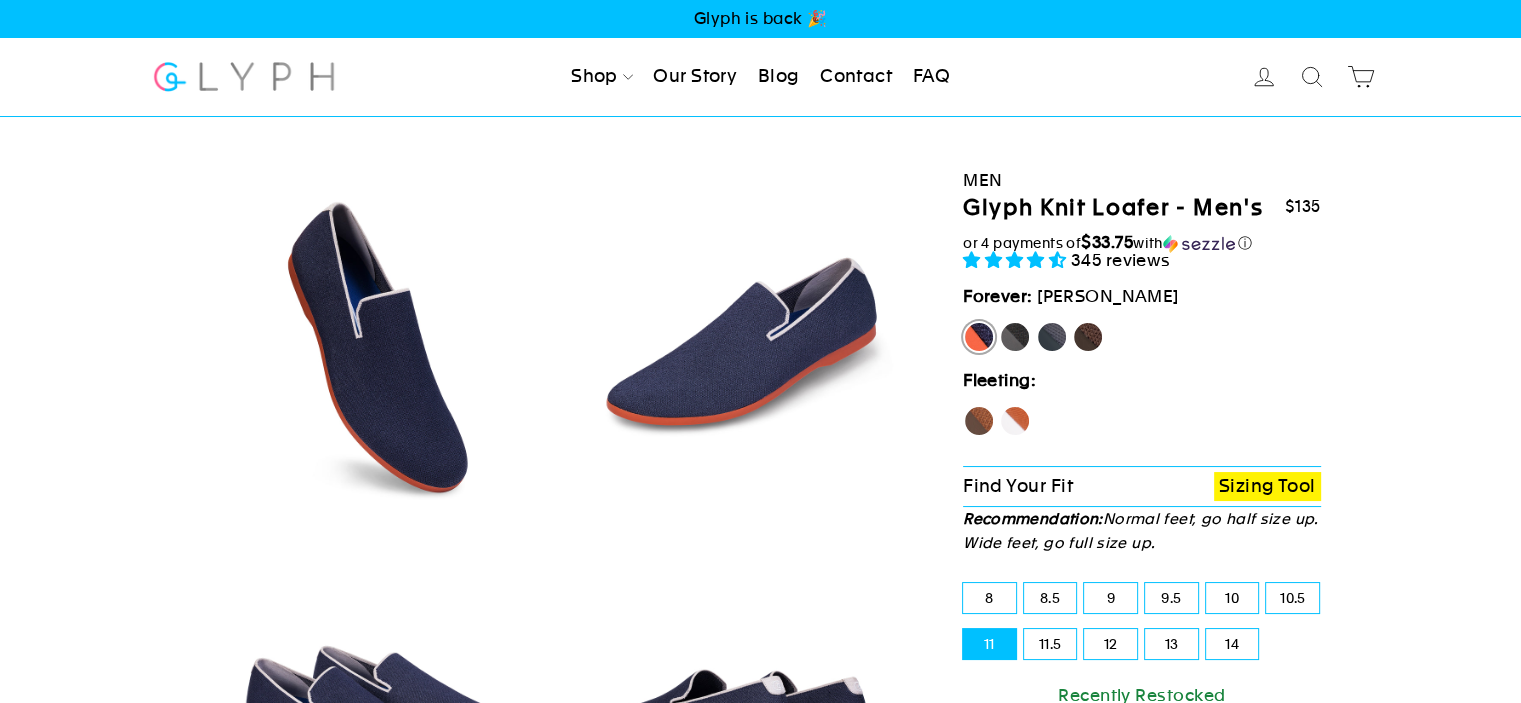 scroll, scrollTop: 0, scrollLeft: 0, axis: both 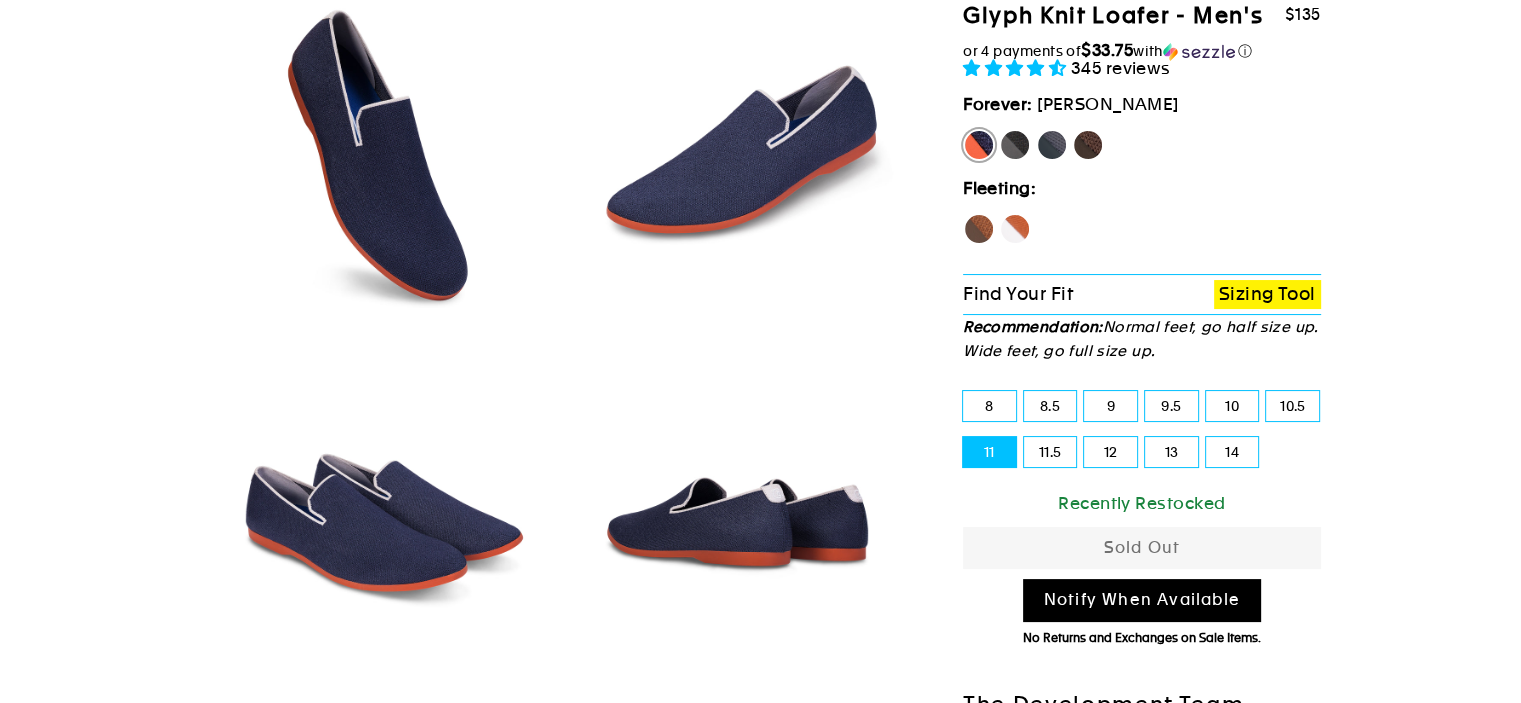 click on "11" at bounding box center (989, 452) 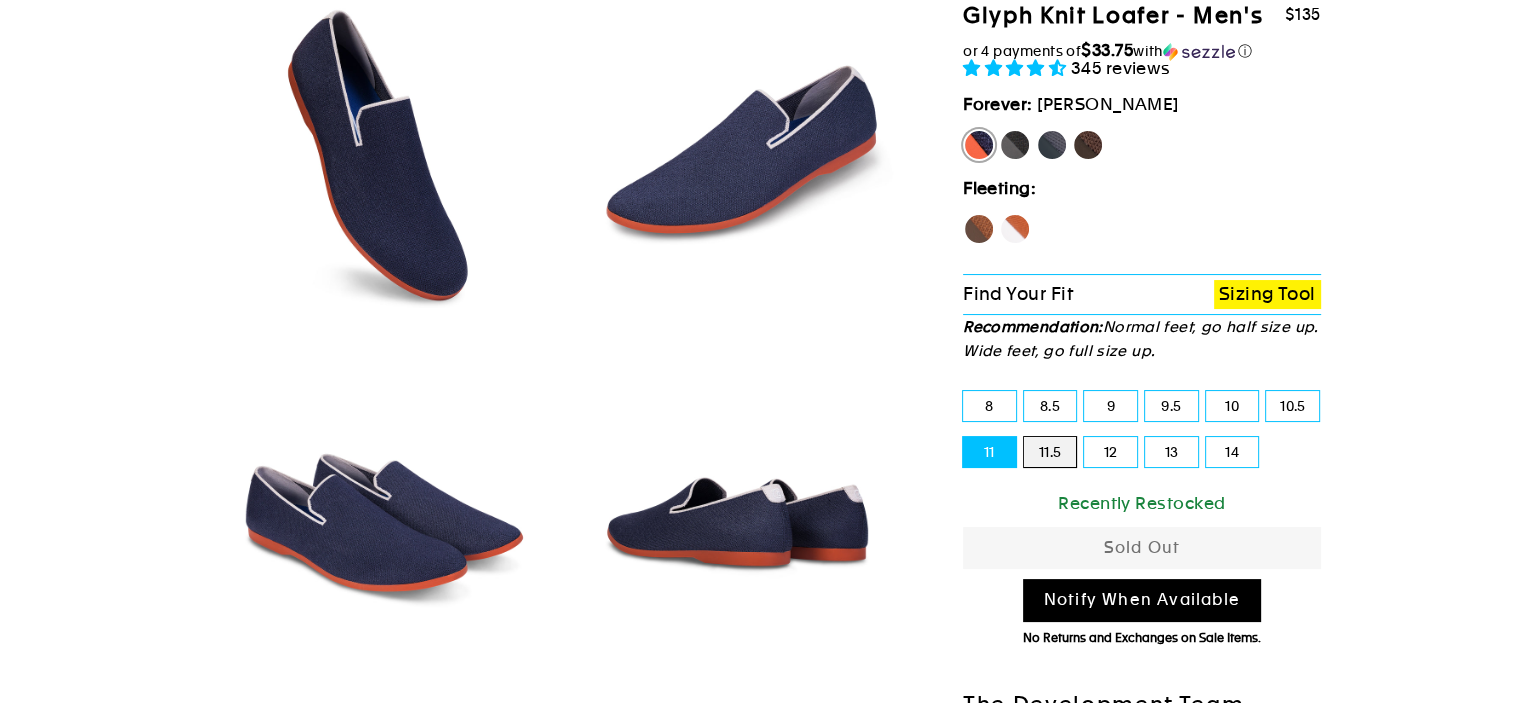 click on "11.5" at bounding box center (1024, 437) 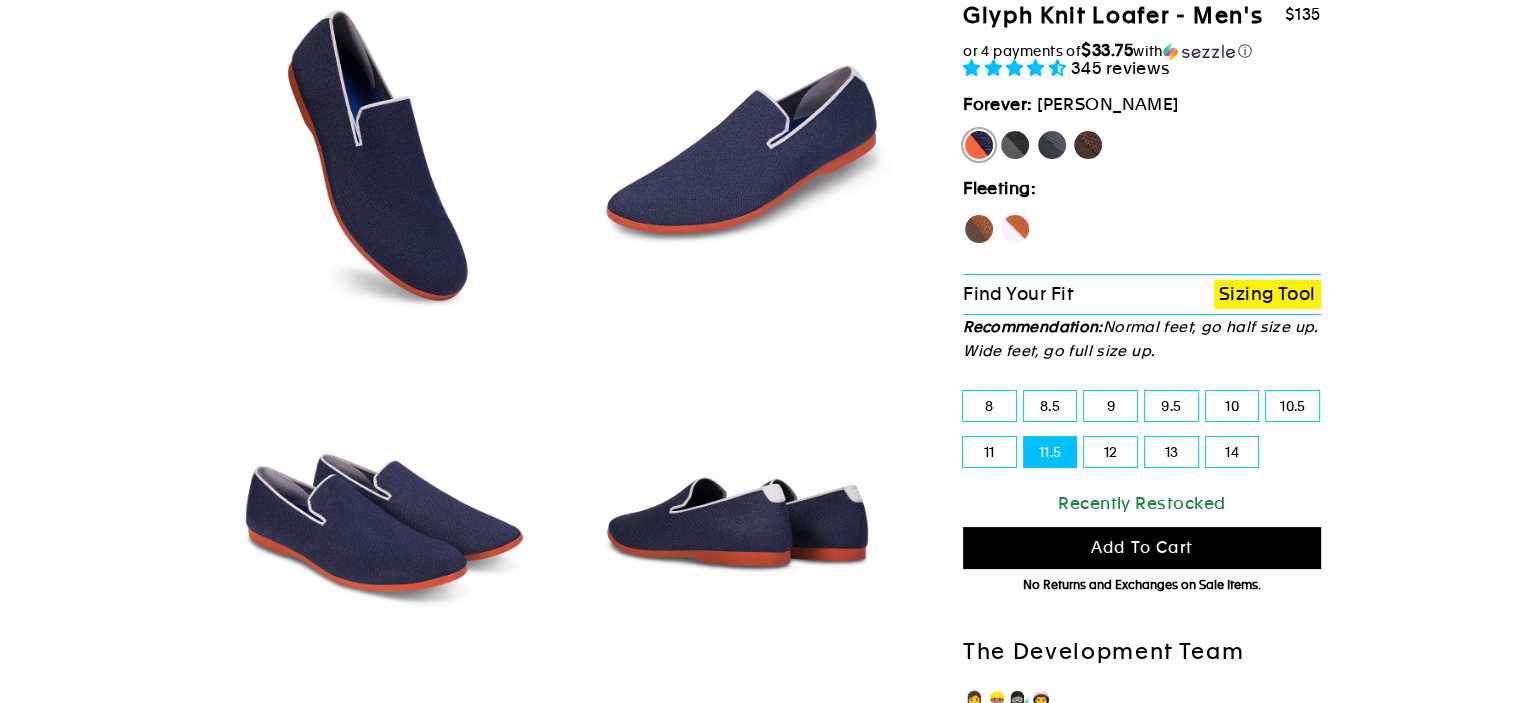 click on "11" at bounding box center [989, 452] 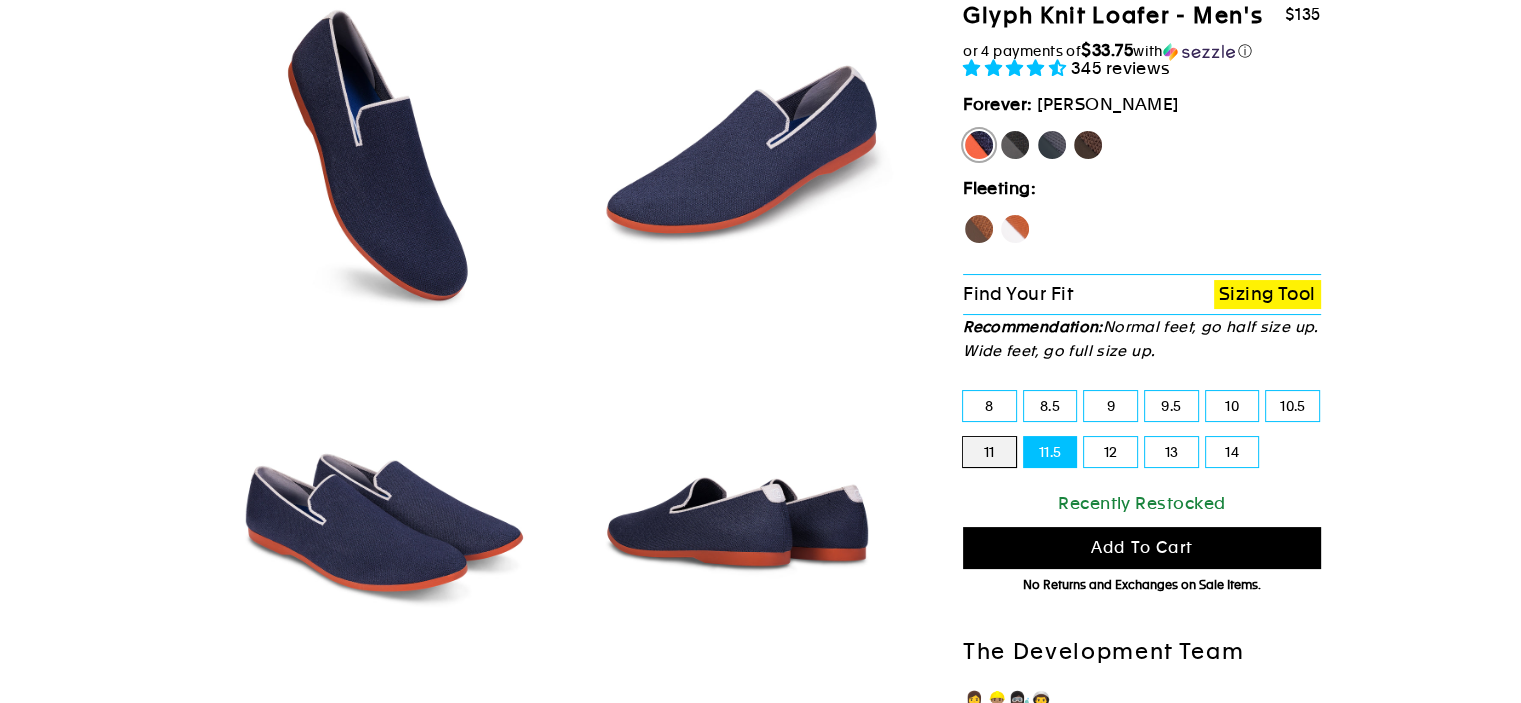 click on "11" at bounding box center [963, 437] 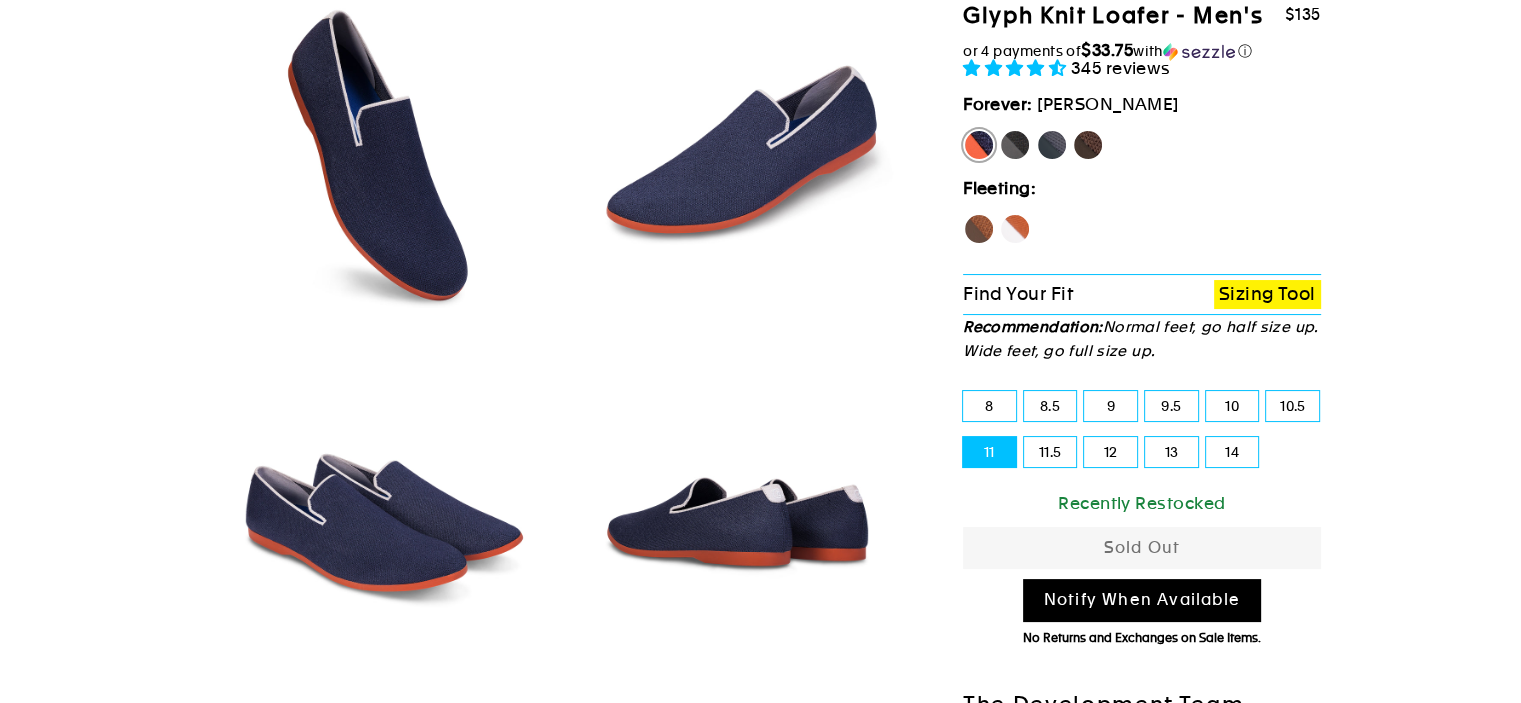 click on "10.5" at bounding box center (1292, 406) 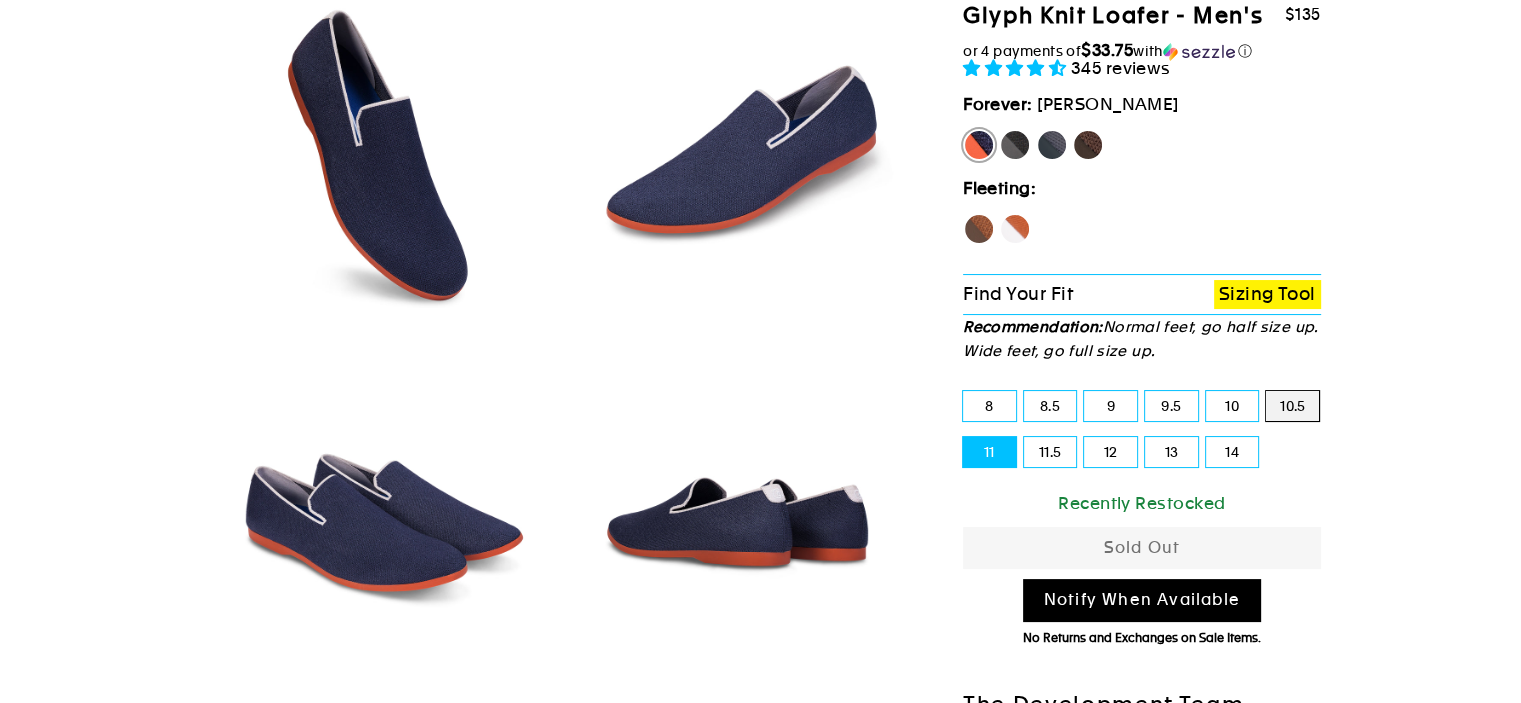 click on "10.5" at bounding box center (1266, 391) 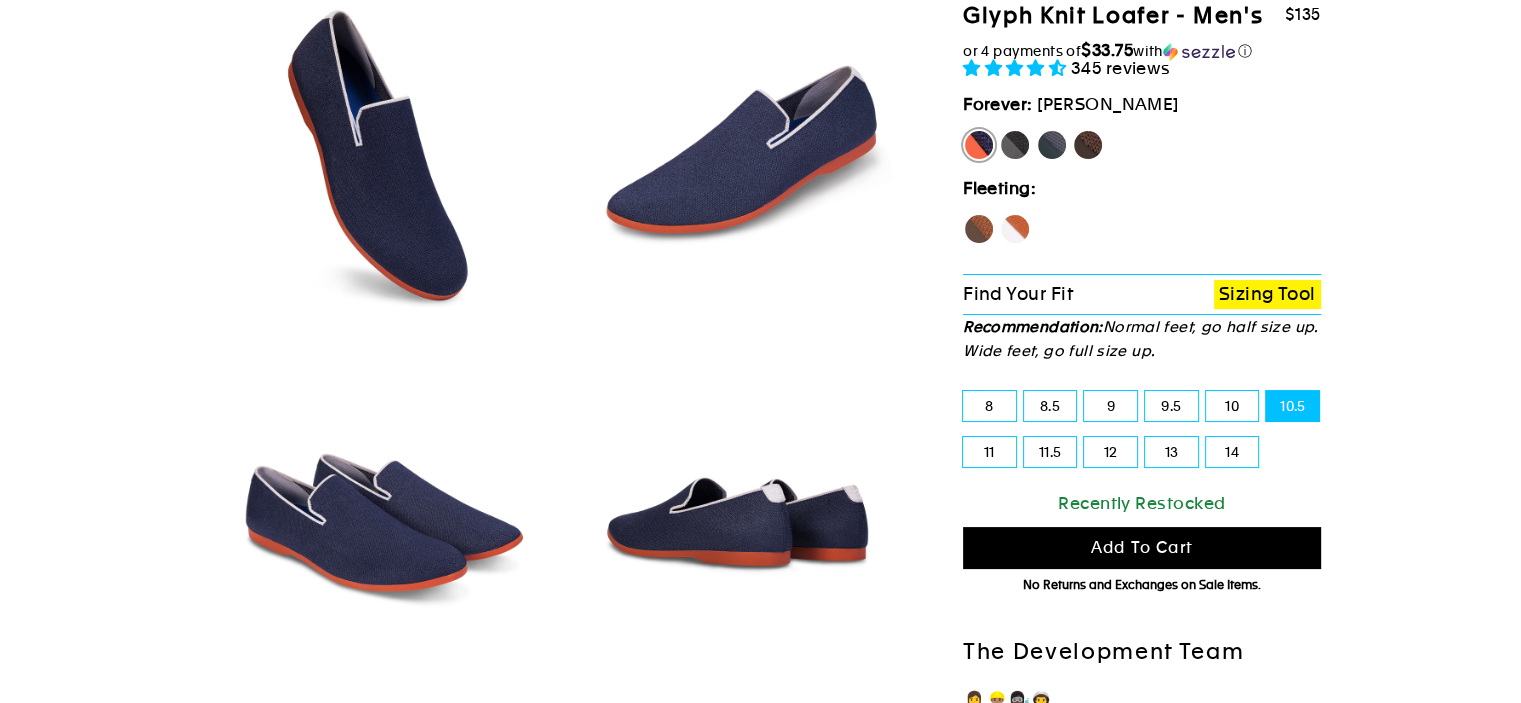 click on "11" at bounding box center (989, 452) 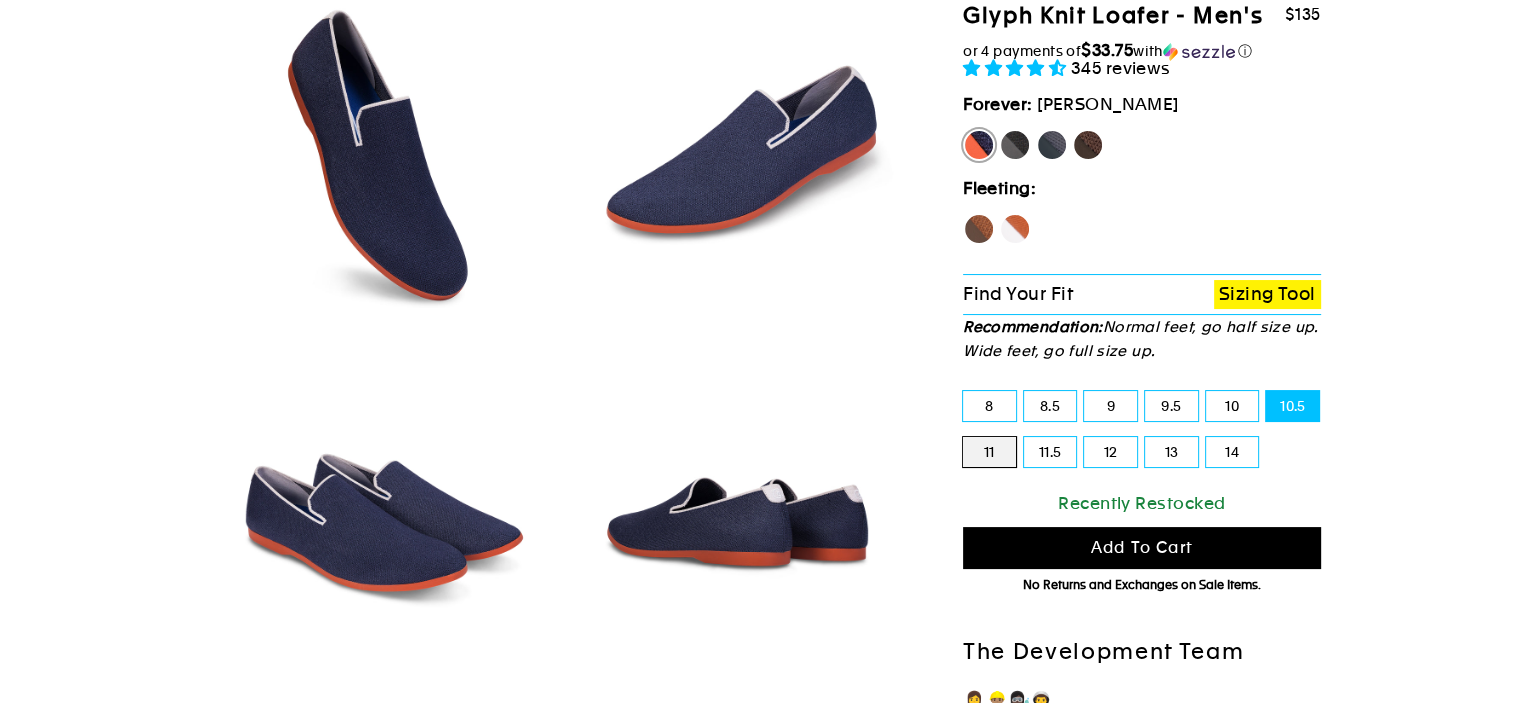 click on "11" at bounding box center [963, 437] 